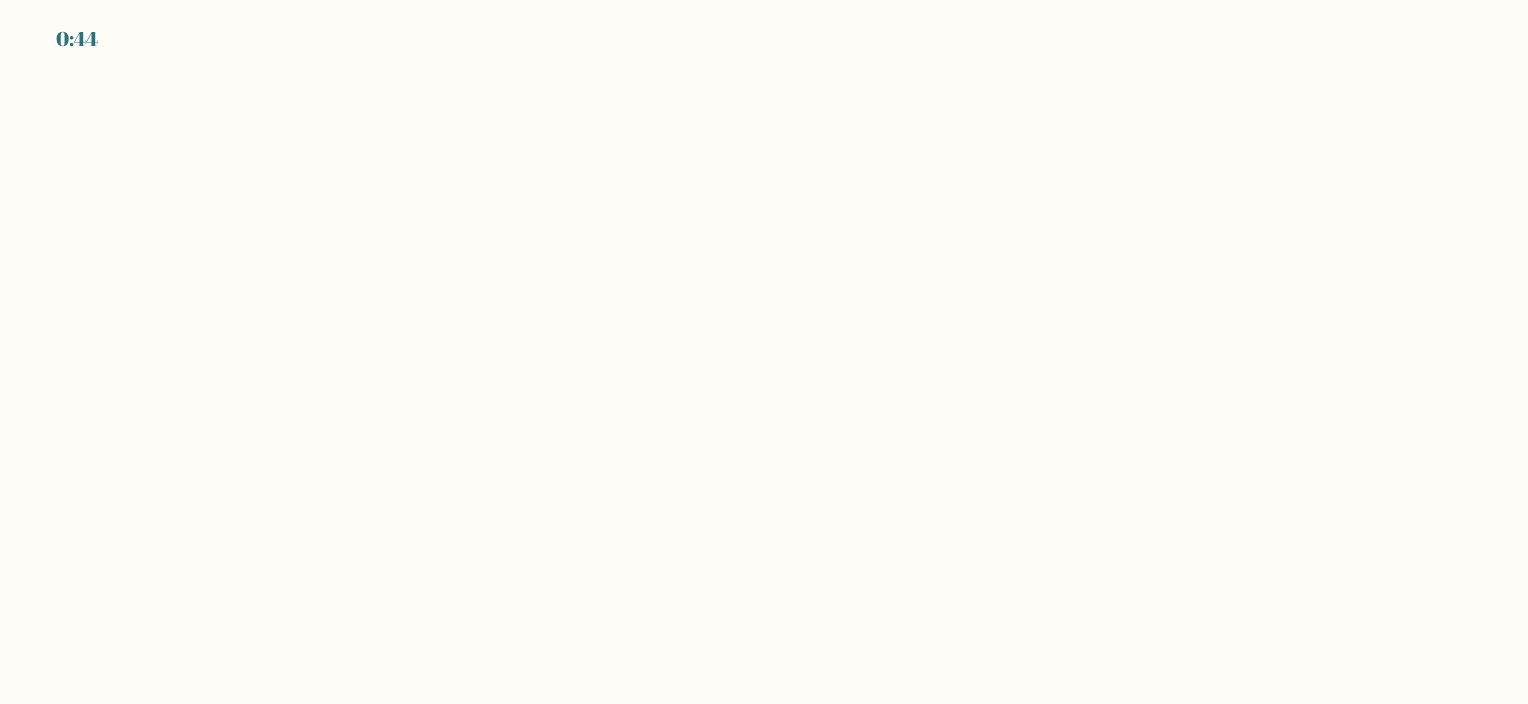 scroll, scrollTop: 0, scrollLeft: 0, axis: both 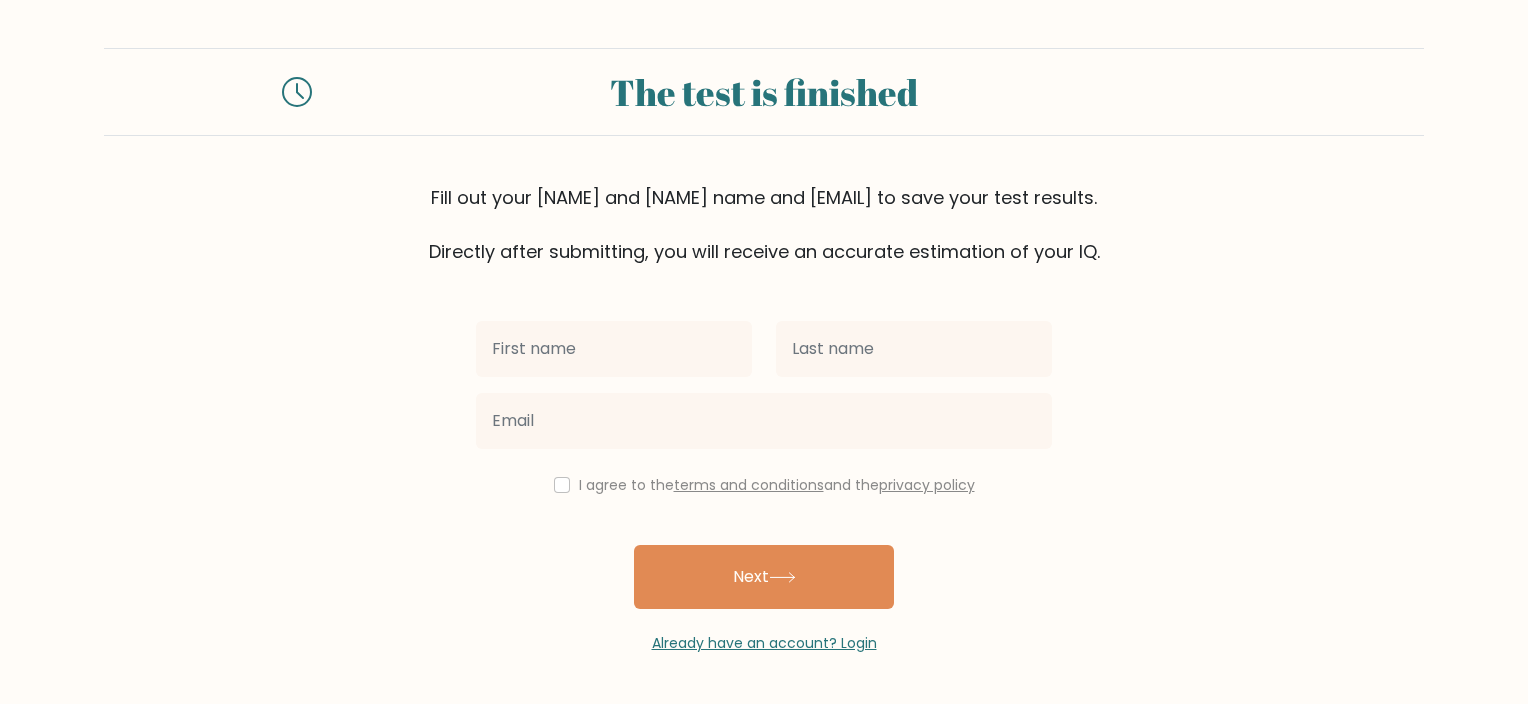 click at bounding box center [614, 349] 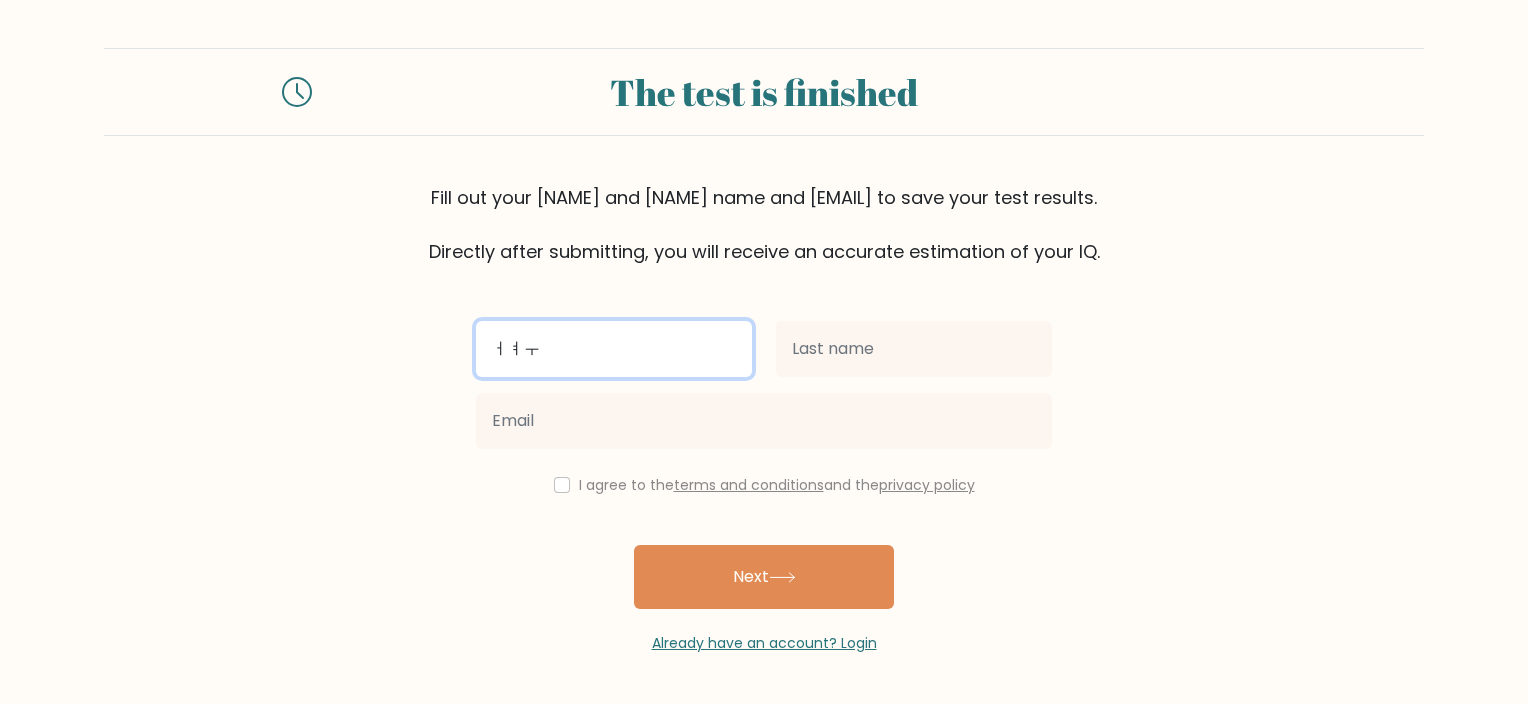 click on "ㅓㅕㅜ" at bounding box center (614, 349) 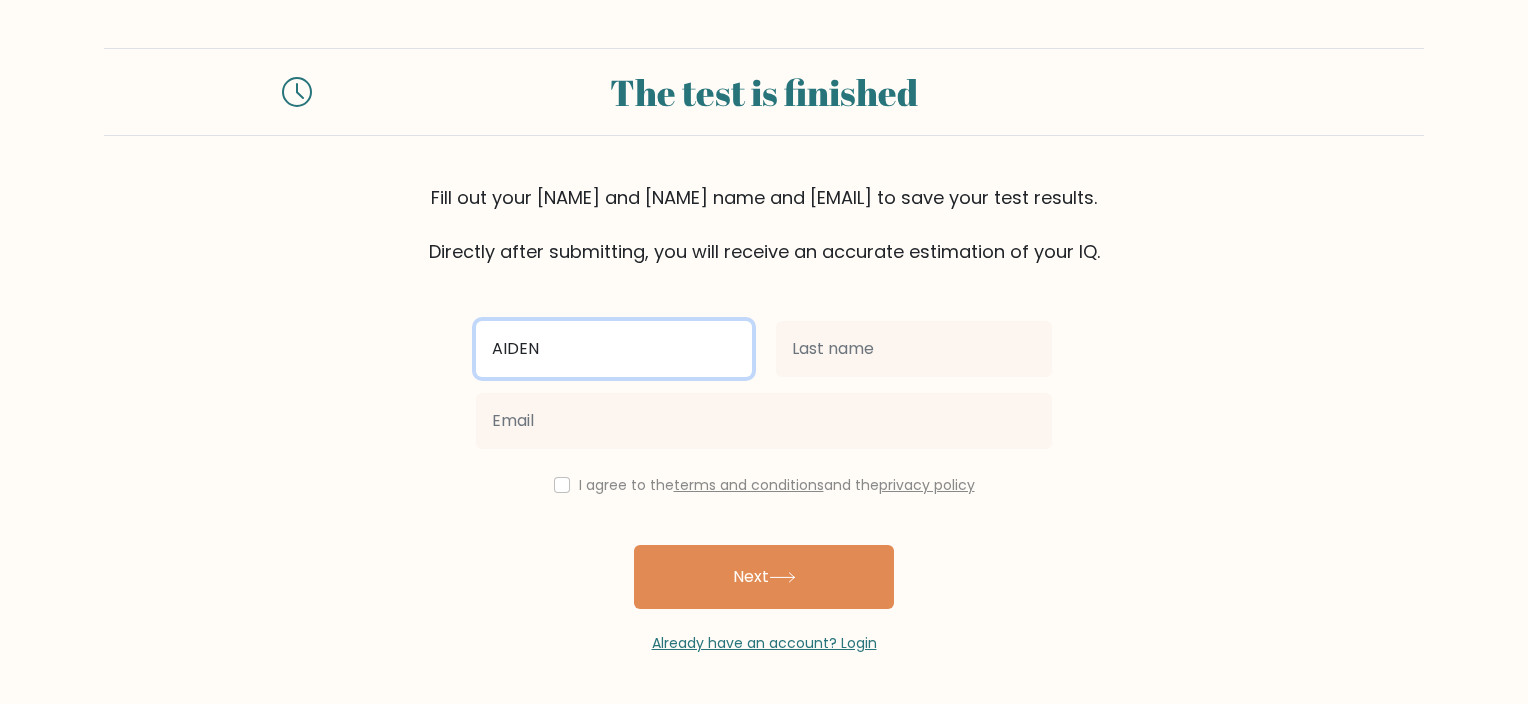 type on "AIDEN" 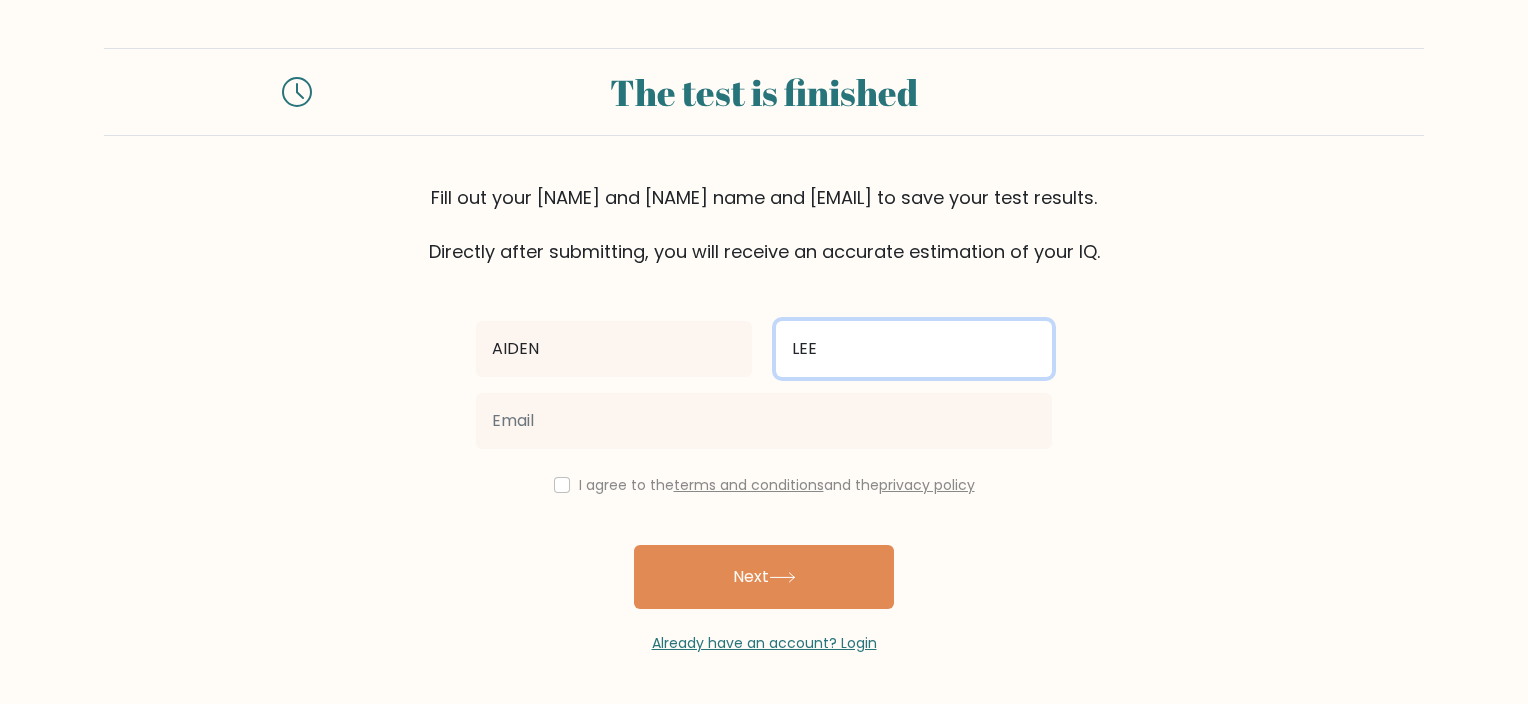 type on "LEE" 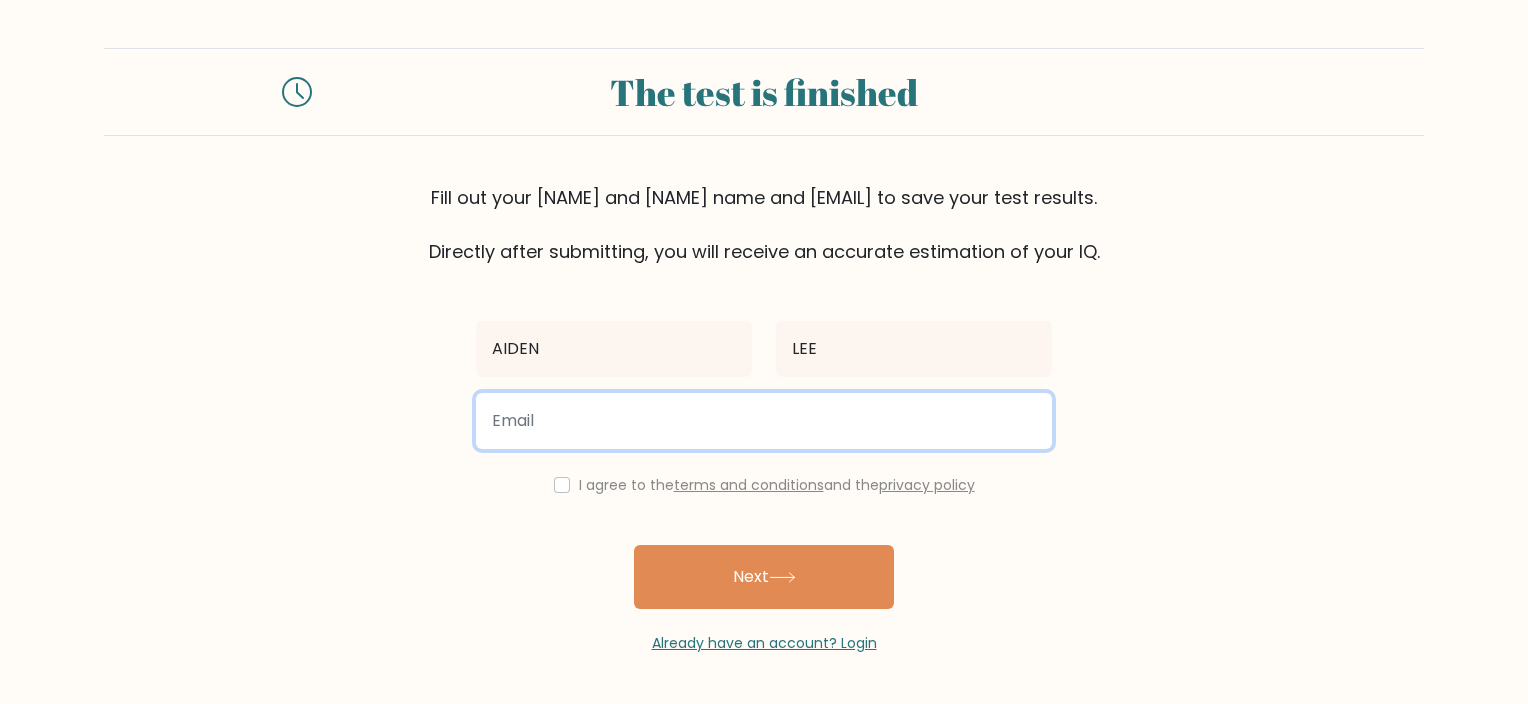 click at bounding box center [764, 421] 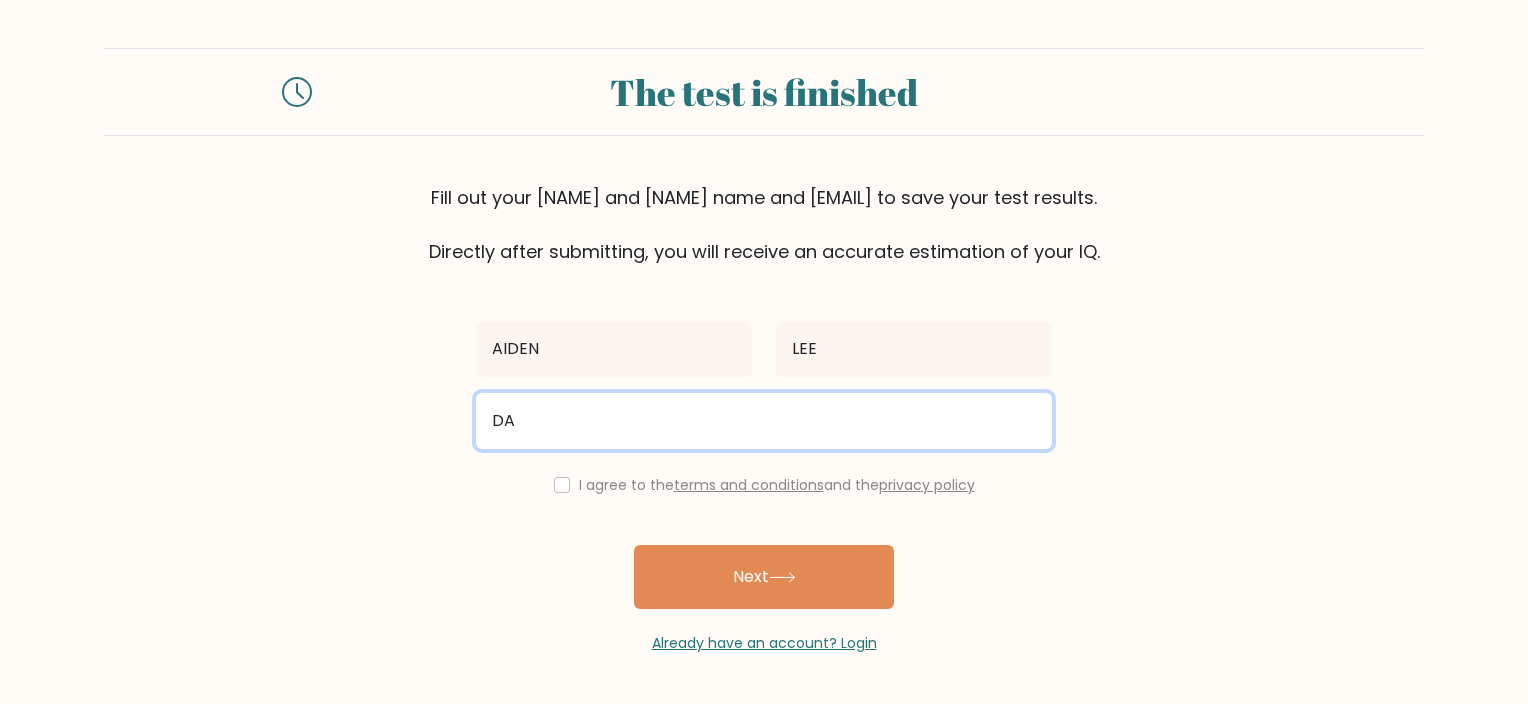 type on "[USERNAME]@[DOMAIN]" 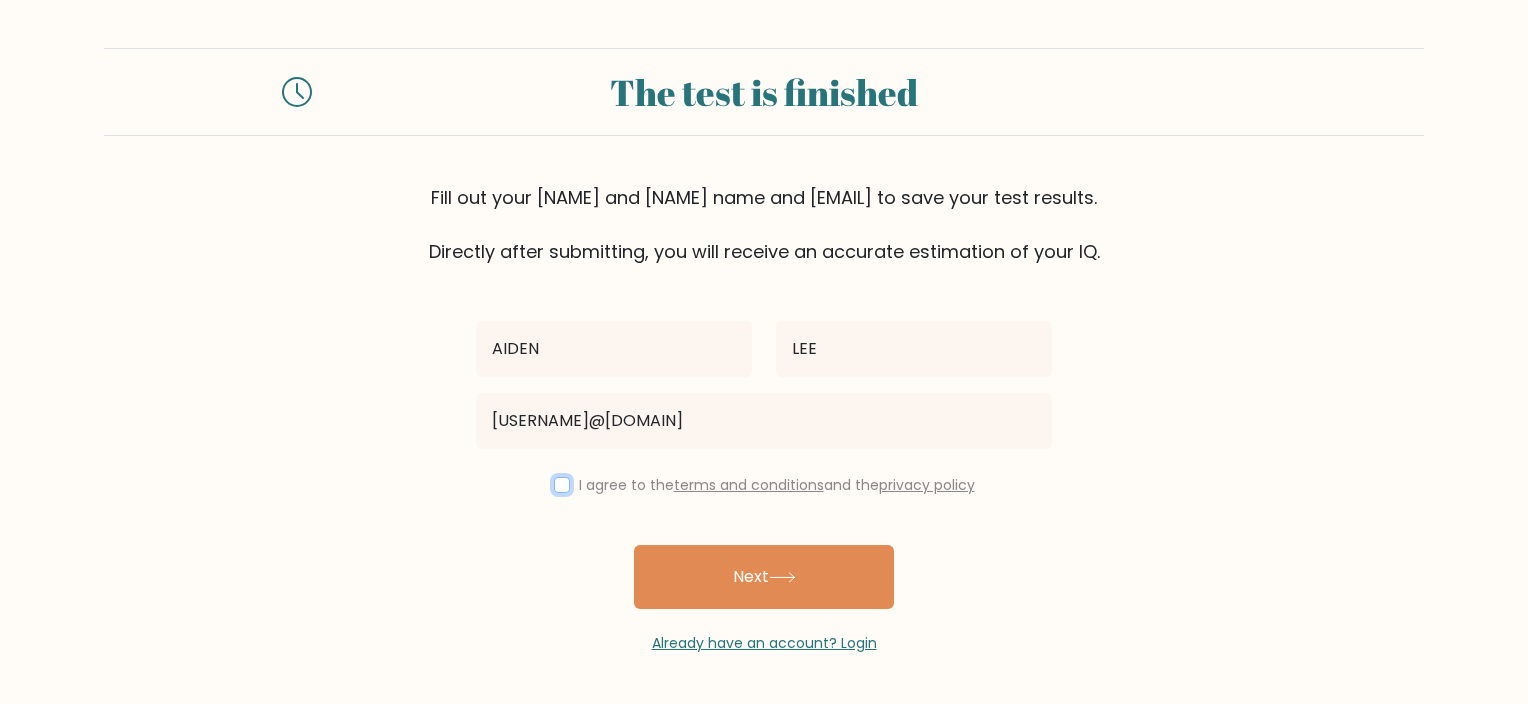 click at bounding box center (562, 485) 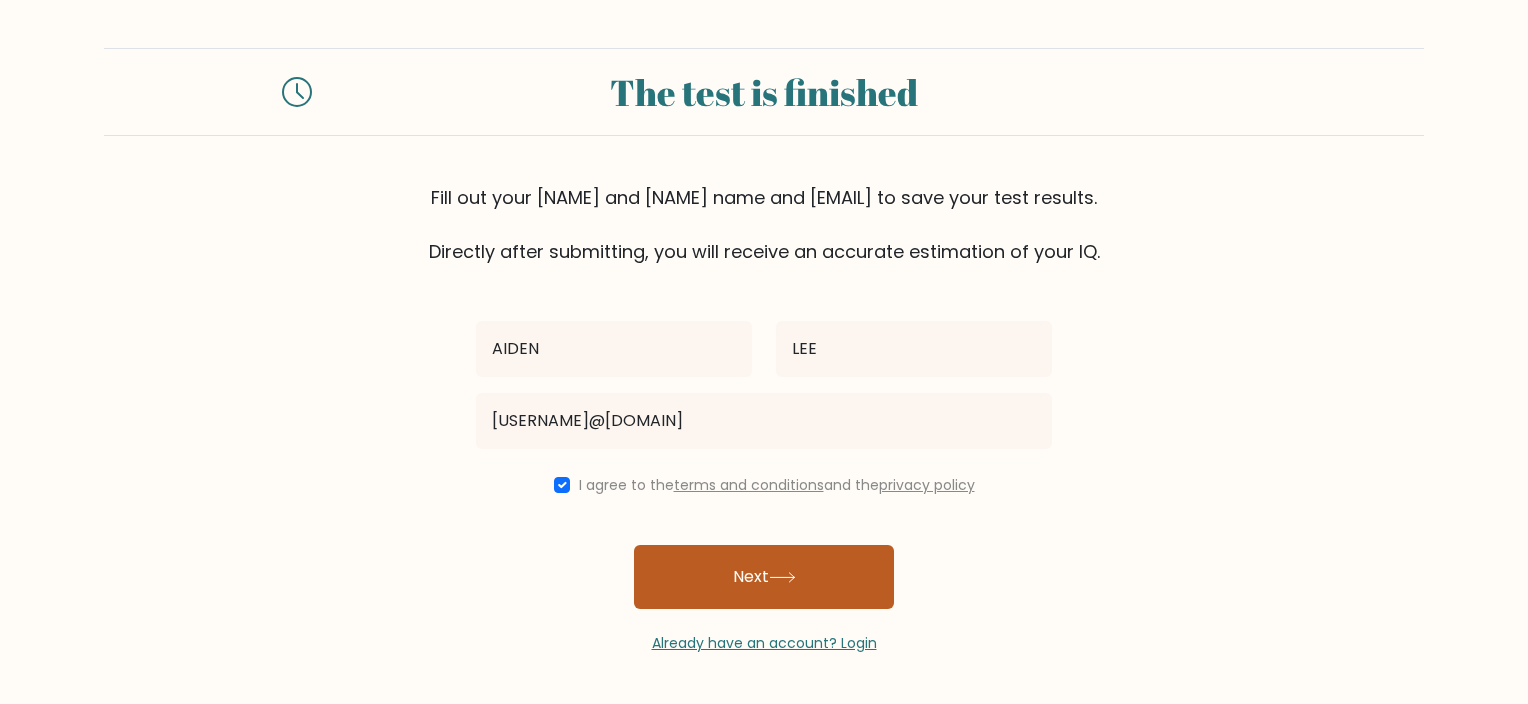 click on "Next" at bounding box center (764, 577) 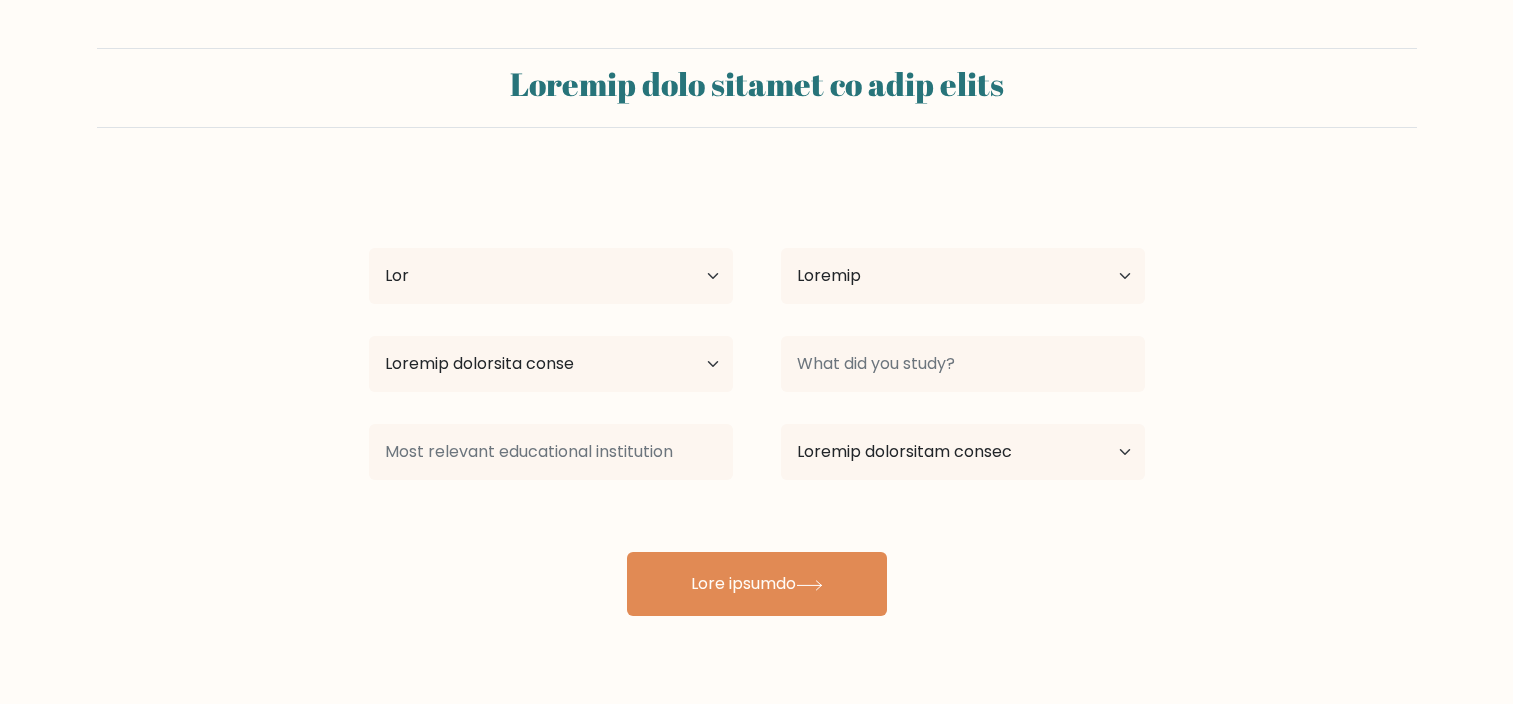 scroll, scrollTop: 0, scrollLeft: 0, axis: both 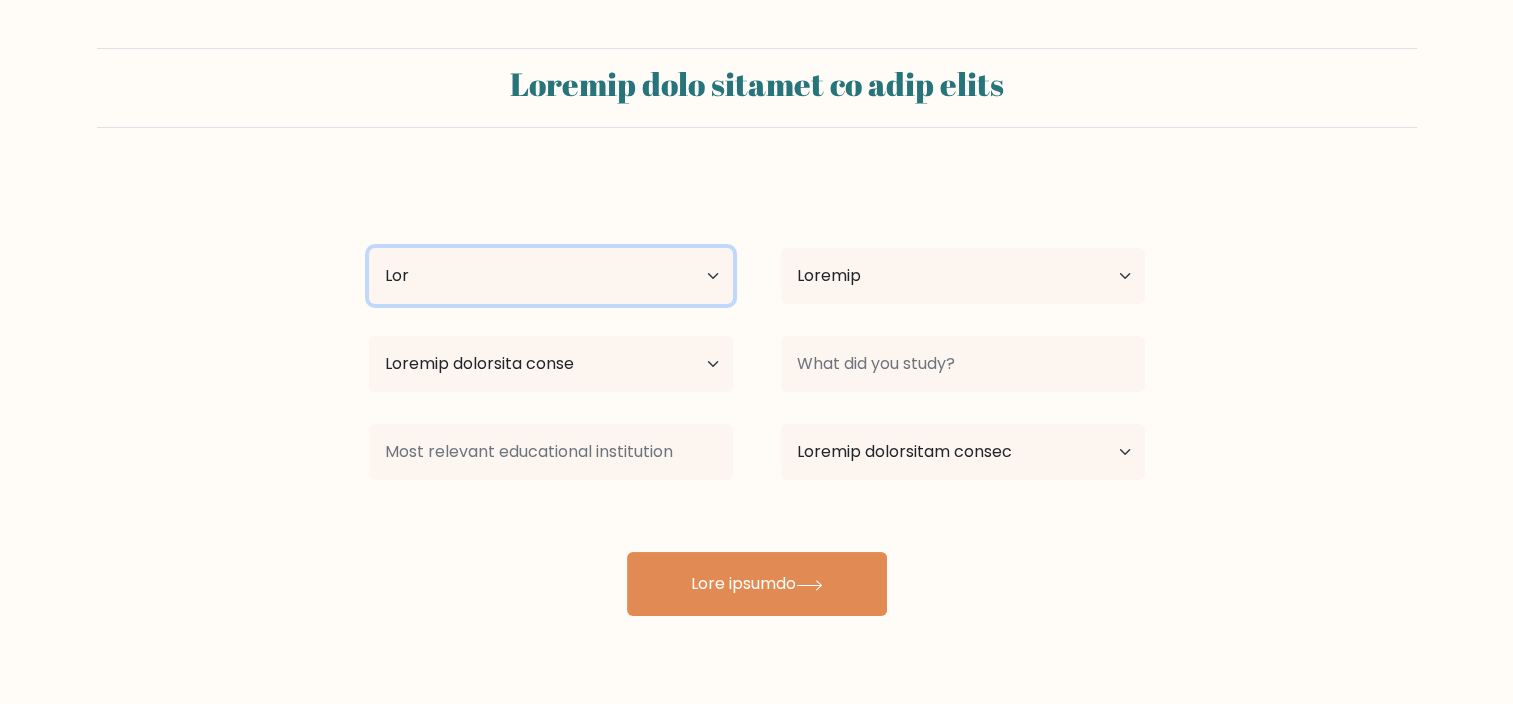 click on "Age
Under 18 years old
18-24 years old
25-34 years old
35-44 years old
45-54 years old
55-64 years old
65 years old and above" at bounding box center [551, 276] 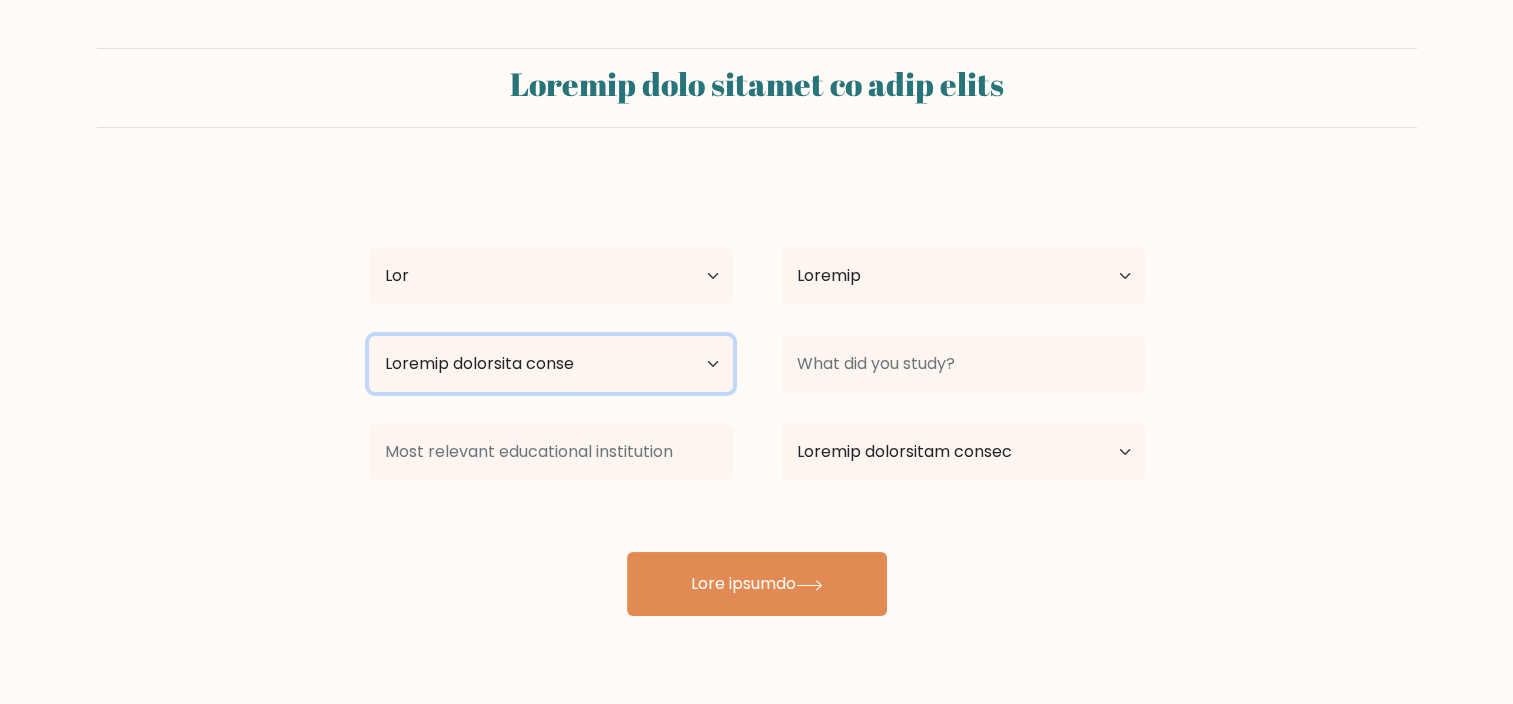 click on "Highest education level
No schooling
Primary
Lower Secondary
Upper Secondary
Occupation Specific
Bachelor's degree
Master's degree
Doctoral degree" at bounding box center (551, 364) 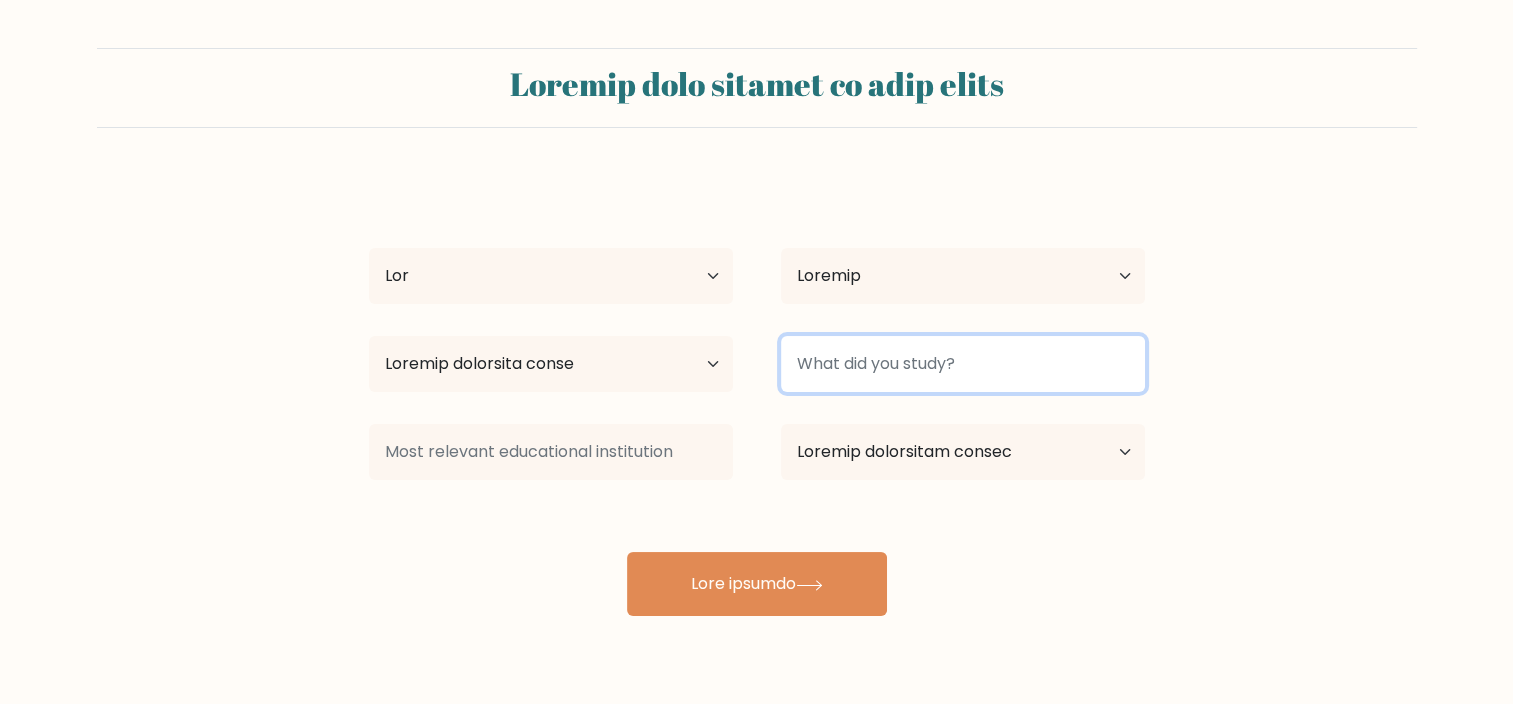 click at bounding box center (963, 364) 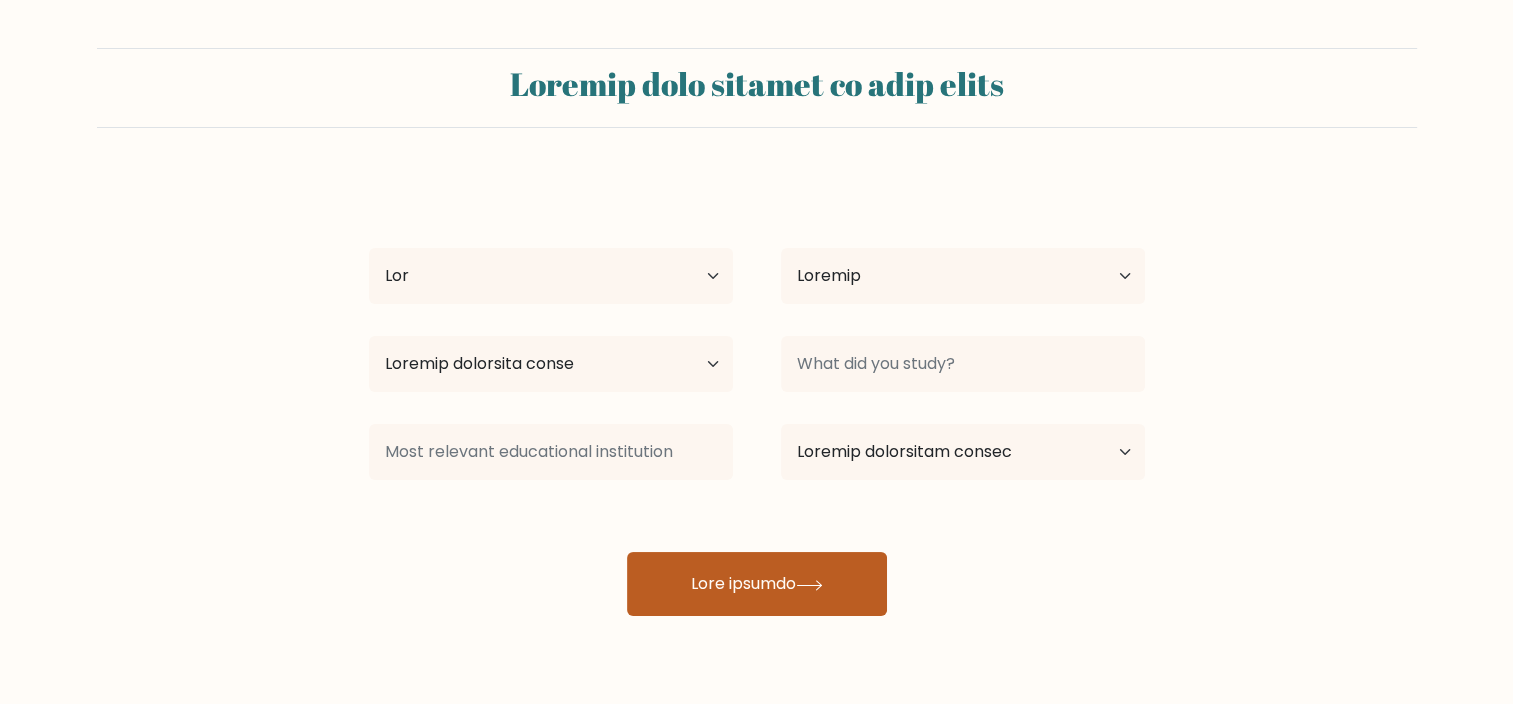 click on "Lore ipsumdo" at bounding box center [757, 584] 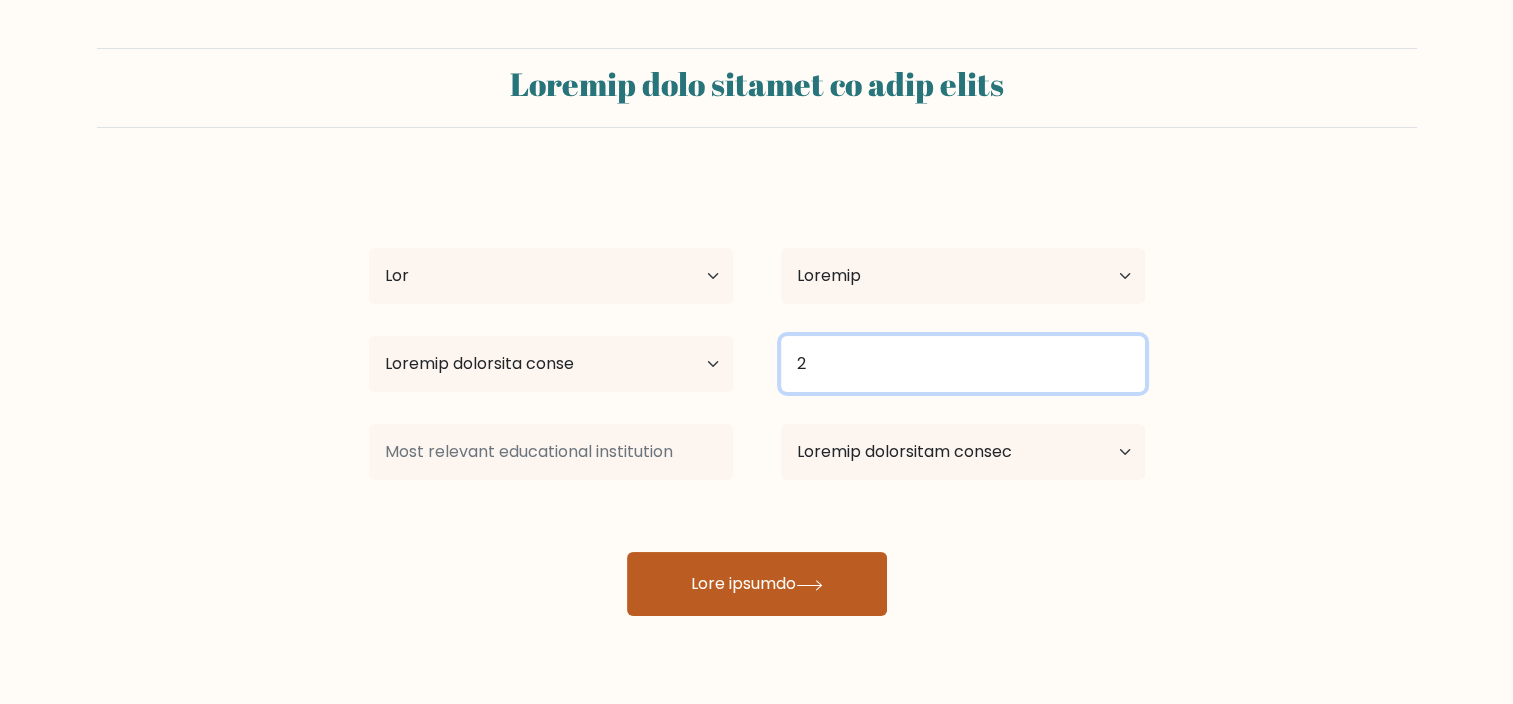 type on "2" 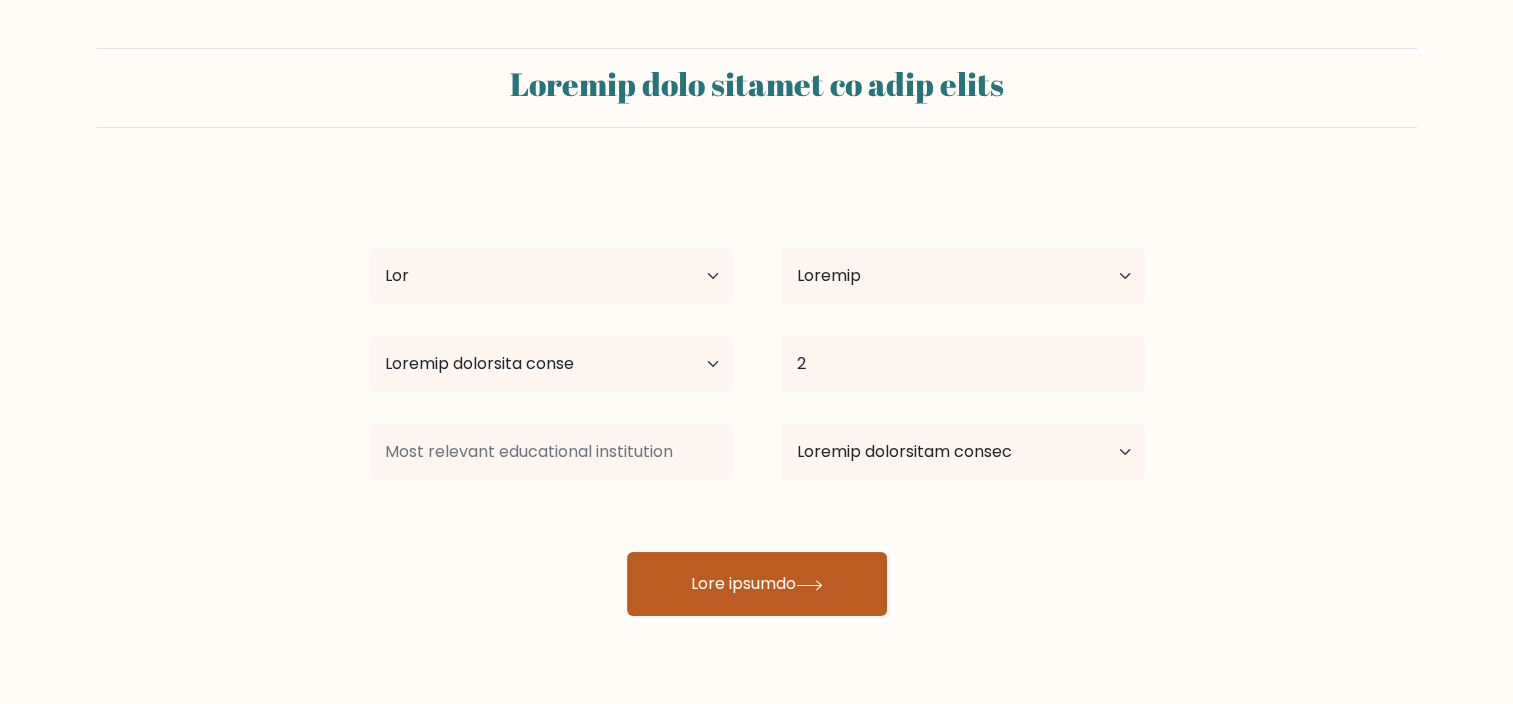 click on "Lore ipsumdo" at bounding box center (757, 584) 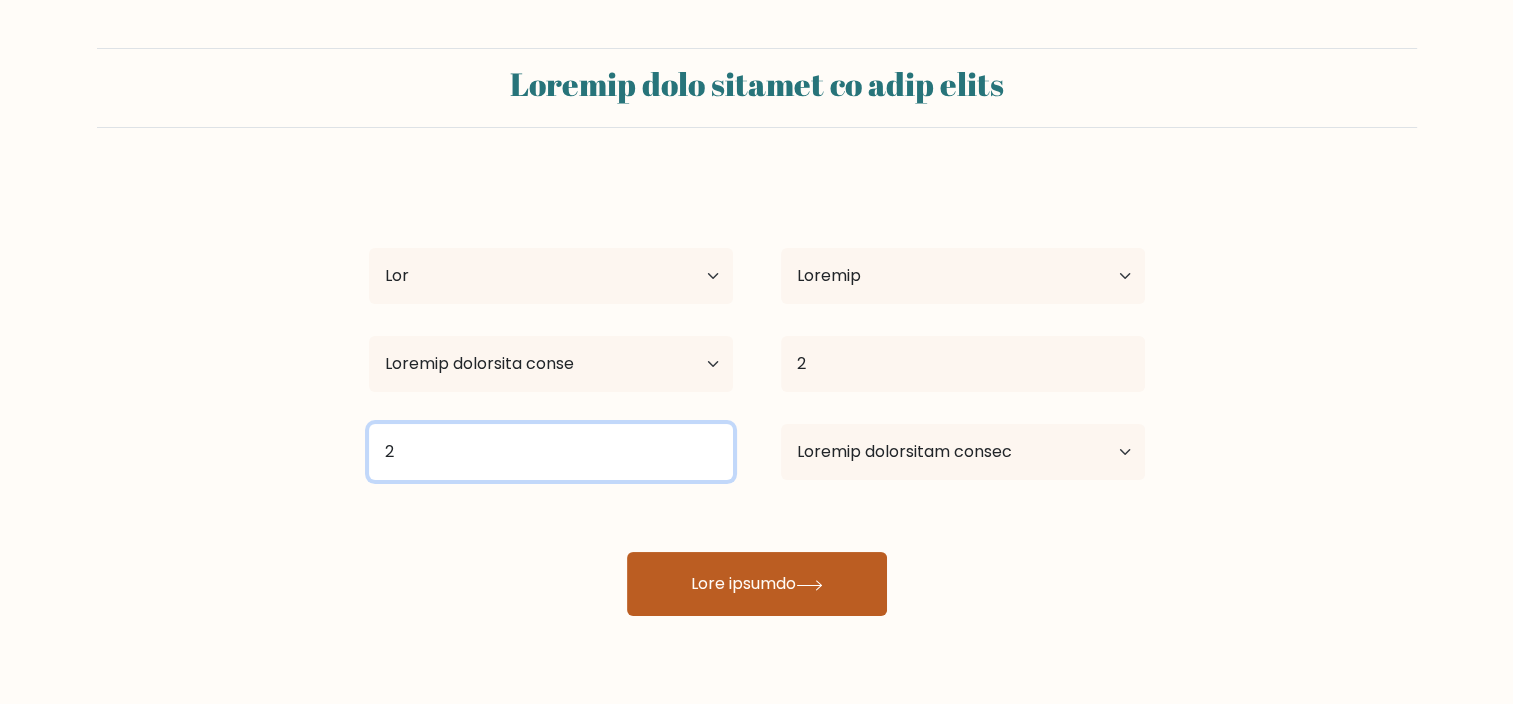type on "2" 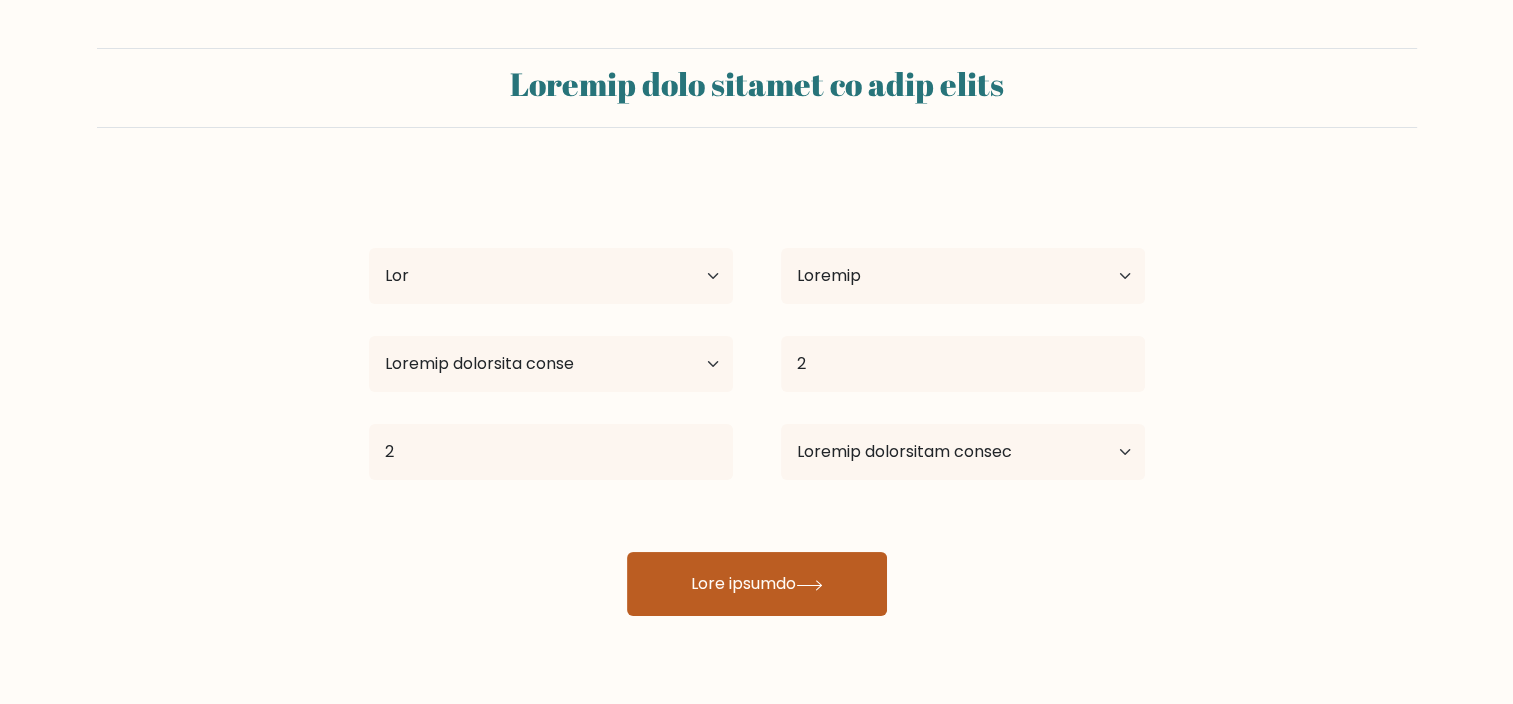 click on "Lore ipsumdo" at bounding box center (757, 584) 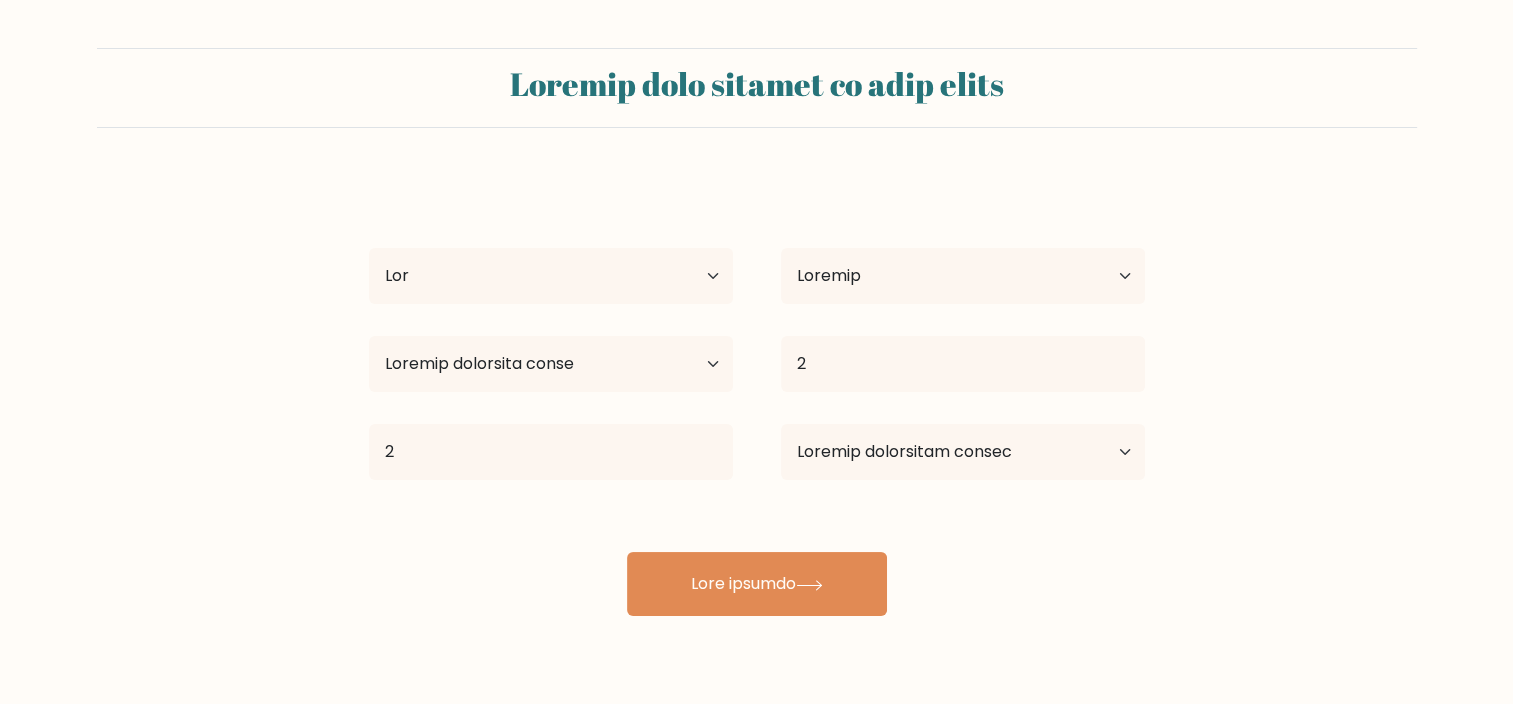 click on "AIDEN
LEE
Age
Under 18 years old
18-24 years old
25-34 years old
35-44 years old
45-54 years old
55-64 years old
65 years old and above
Country
Afghanistan
Albania
Algeria
American Samoa
Andorra
Angola
Anguilla
Antarctica
Antigua and Barbuda
Argentina
Armenia
Aruba
Australia
Austria
Azerbaijan
Bahamas
Bahrain
Bangladesh
Barbados
Belarus
Belgium
Belize
Benin
Bermuda
Bhutan
Bolivia
Bonaire, Sint Eustatius and Saba
Bosnia and Herzegovina
Botswana
Bouvet Island
Brazil
Brunei
2" at bounding box center (757, 396) 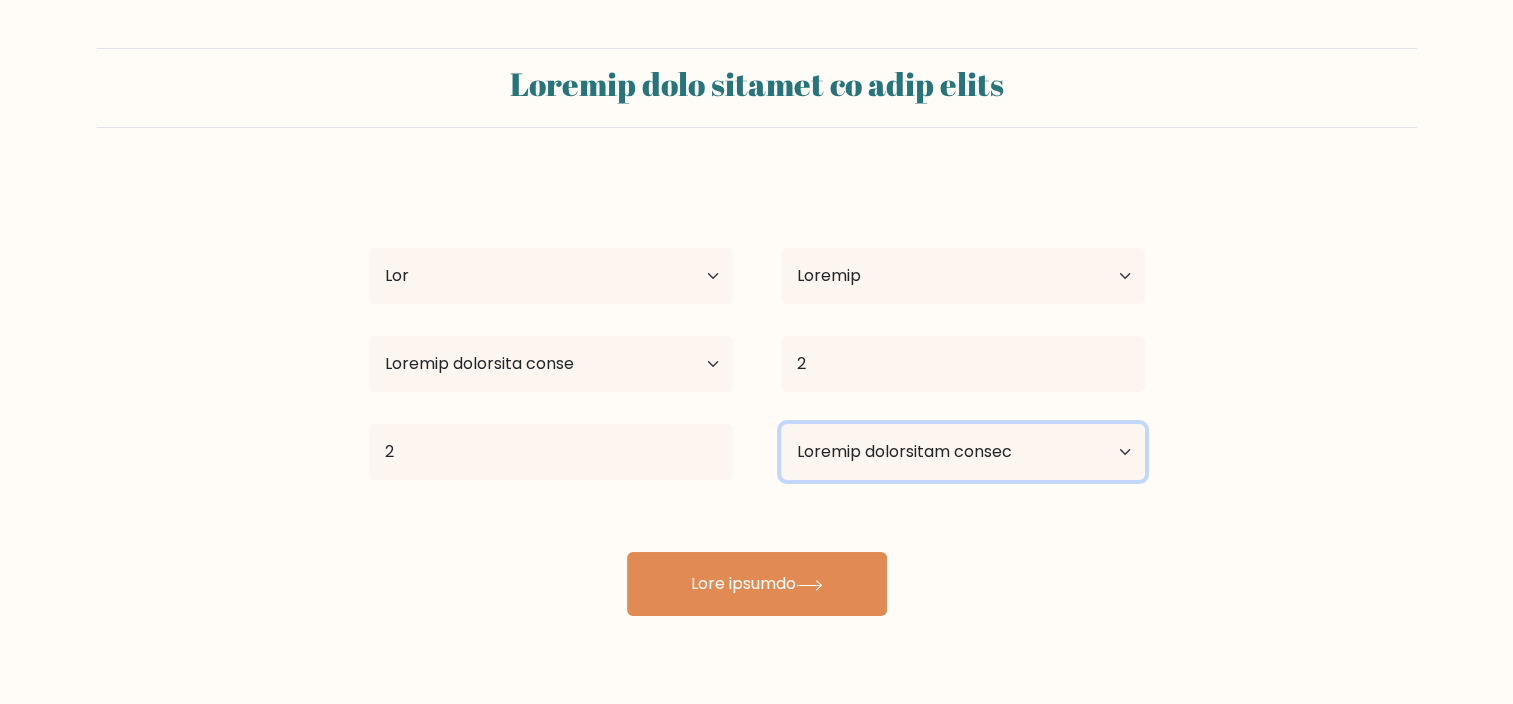click on "Current employment status
Employed
Student
Retired
Other / prefer not to answer" at bounding box center (963, 452) 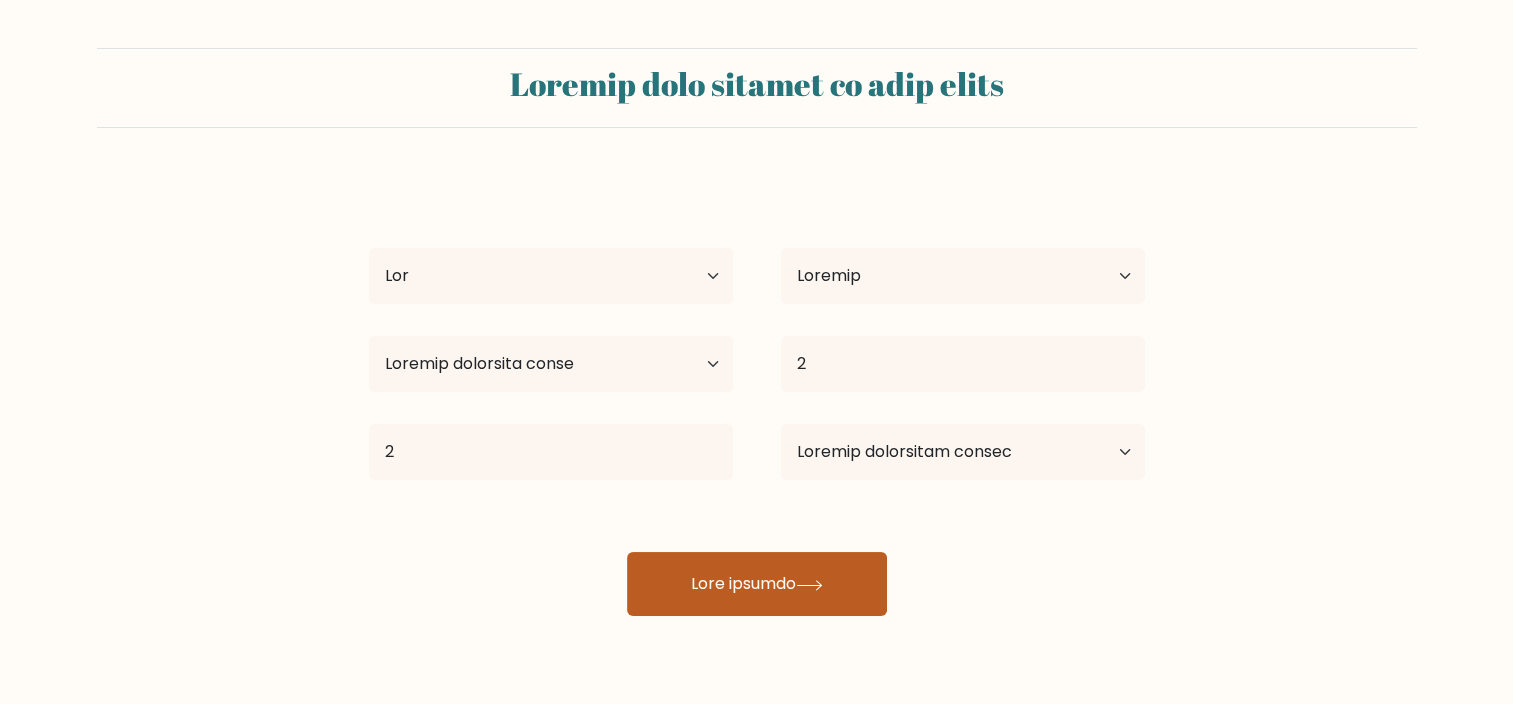 click at bounding box center (809, 585) 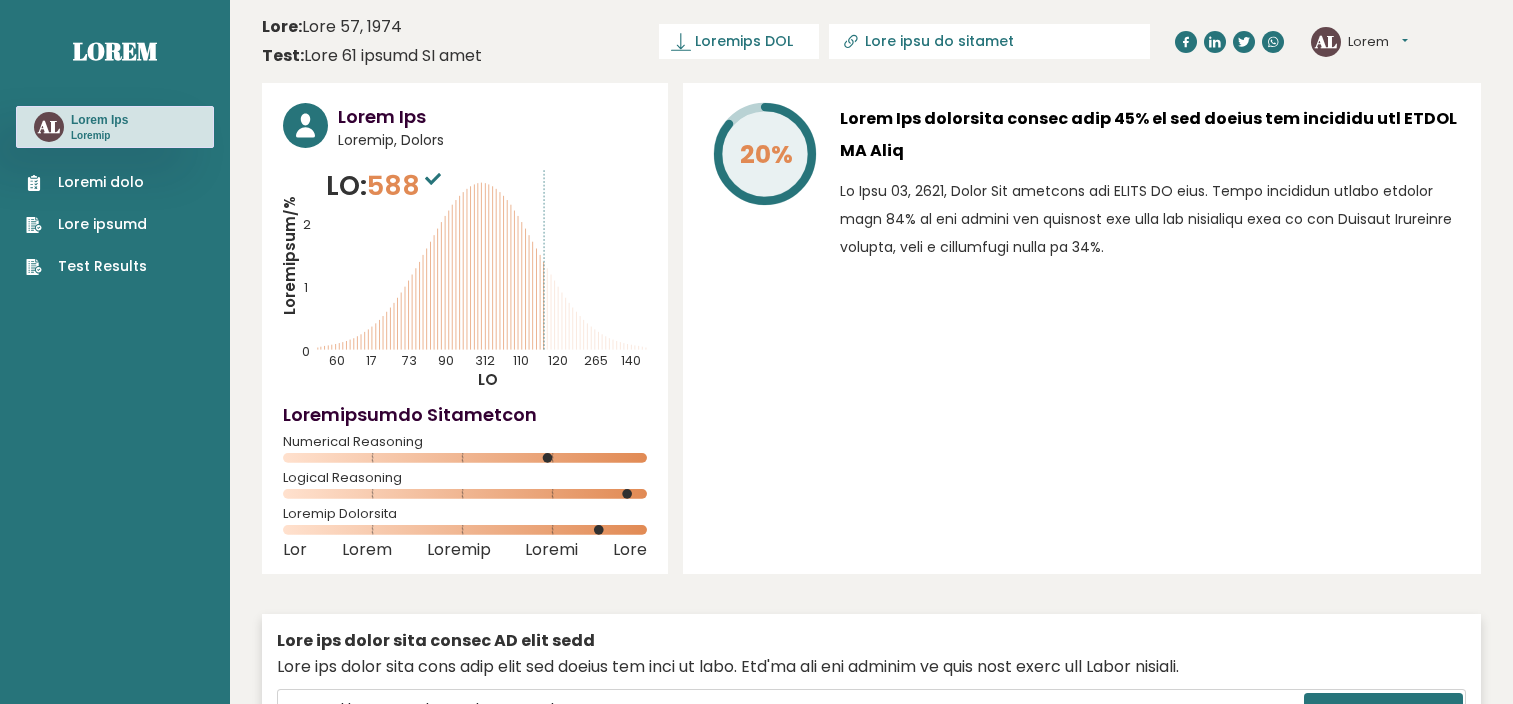 scroll, scrollTop: 0, scrollLeft: 0, axis: both 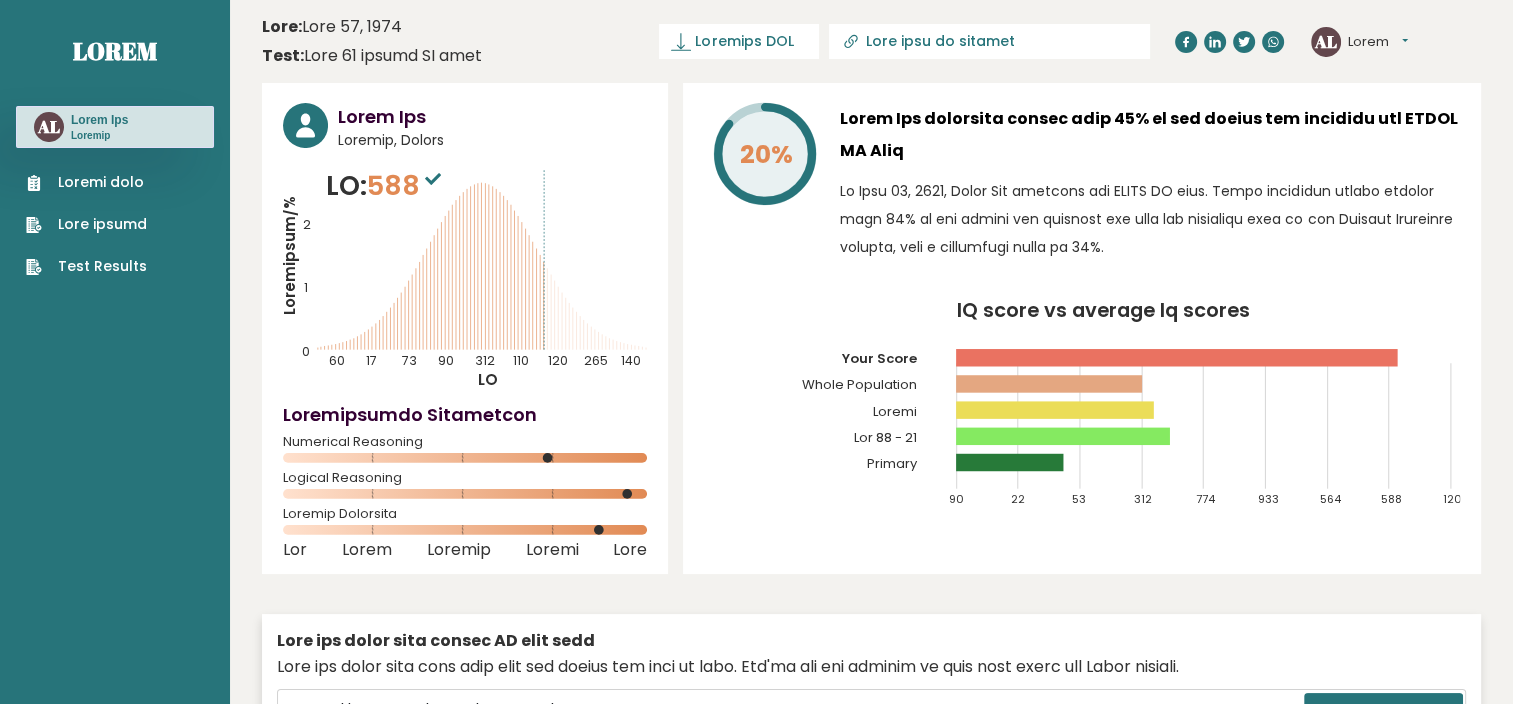 click at bounding box center (433, 179) 